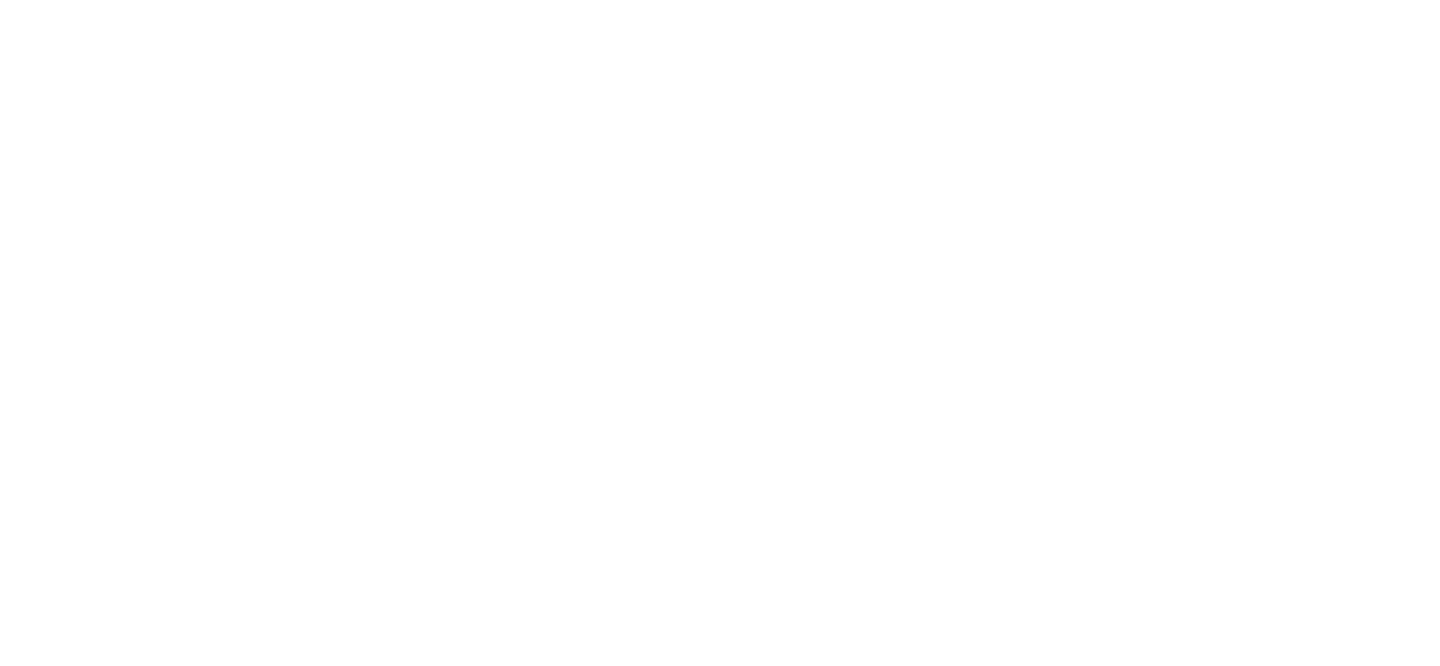 scroll, scrollTop: 0, scrollLeft: 0, axis: both 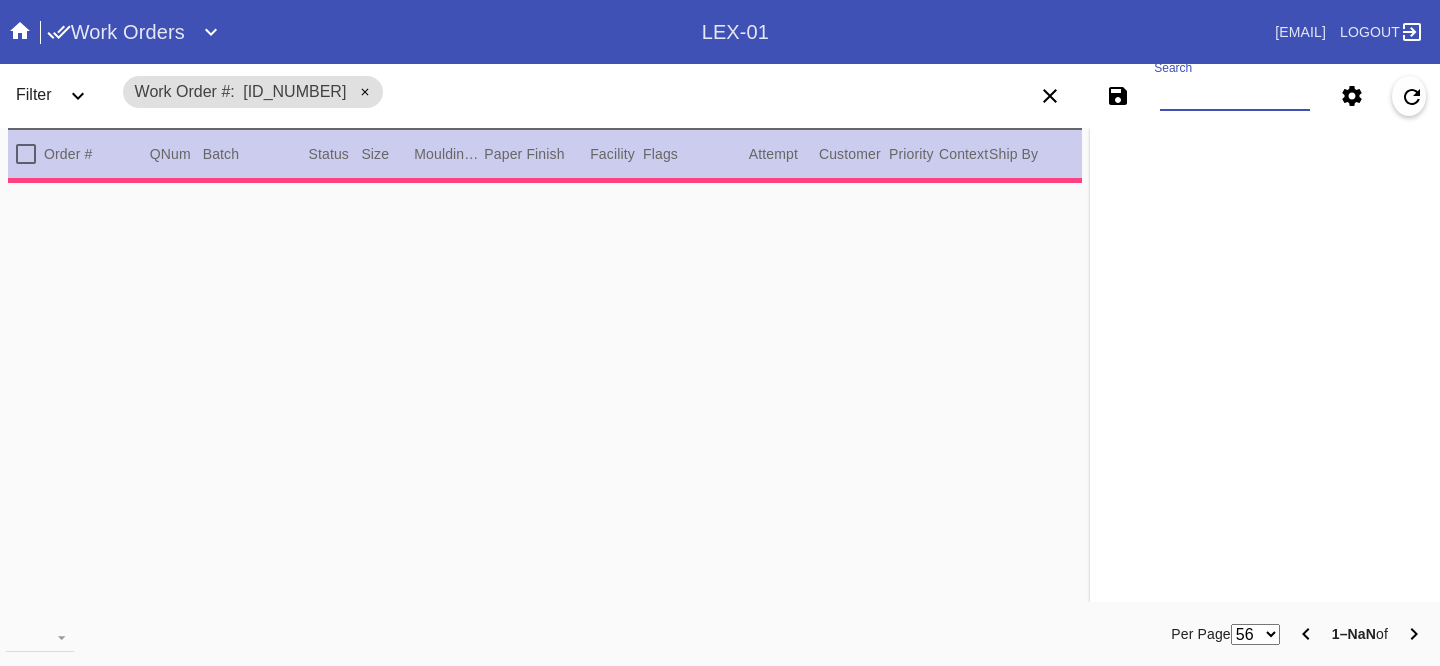 click on "Search" at bounding box center [1235, 96] 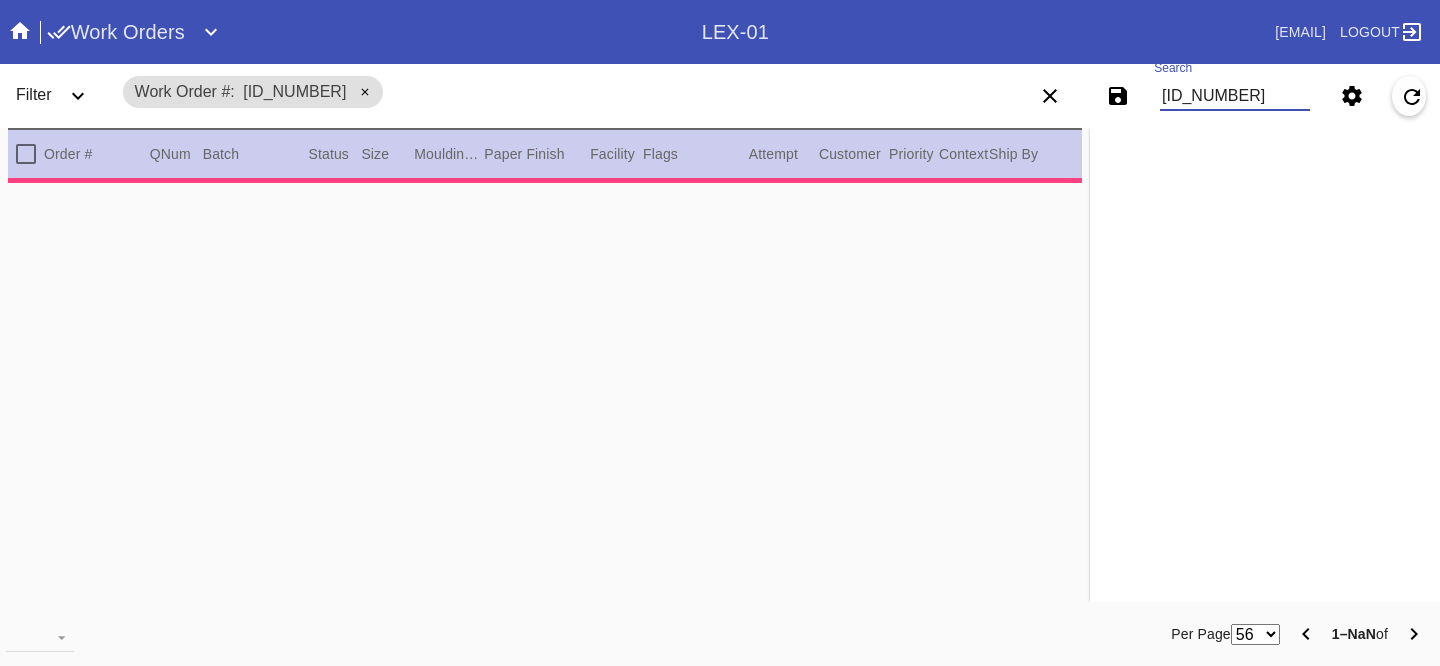 scroll, scrollTop: 0, scrollLeft: 3, axis: horizontal 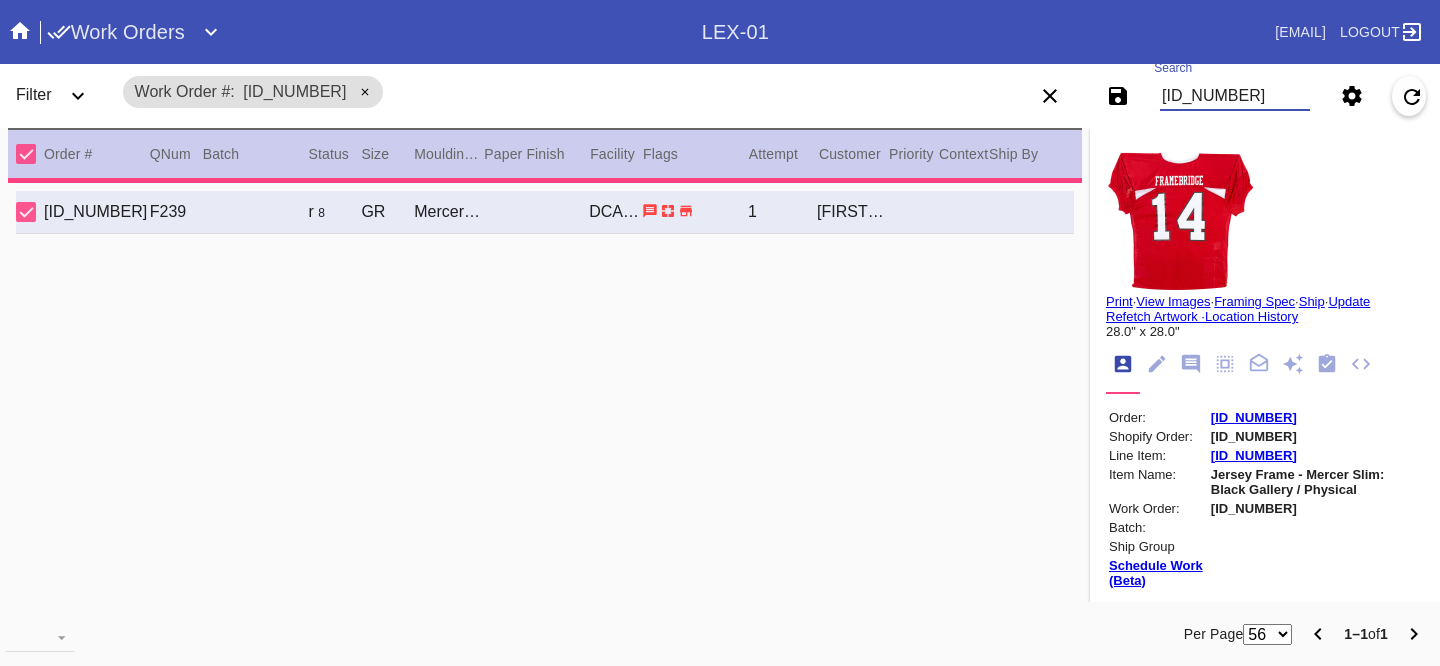 type on "1.5" 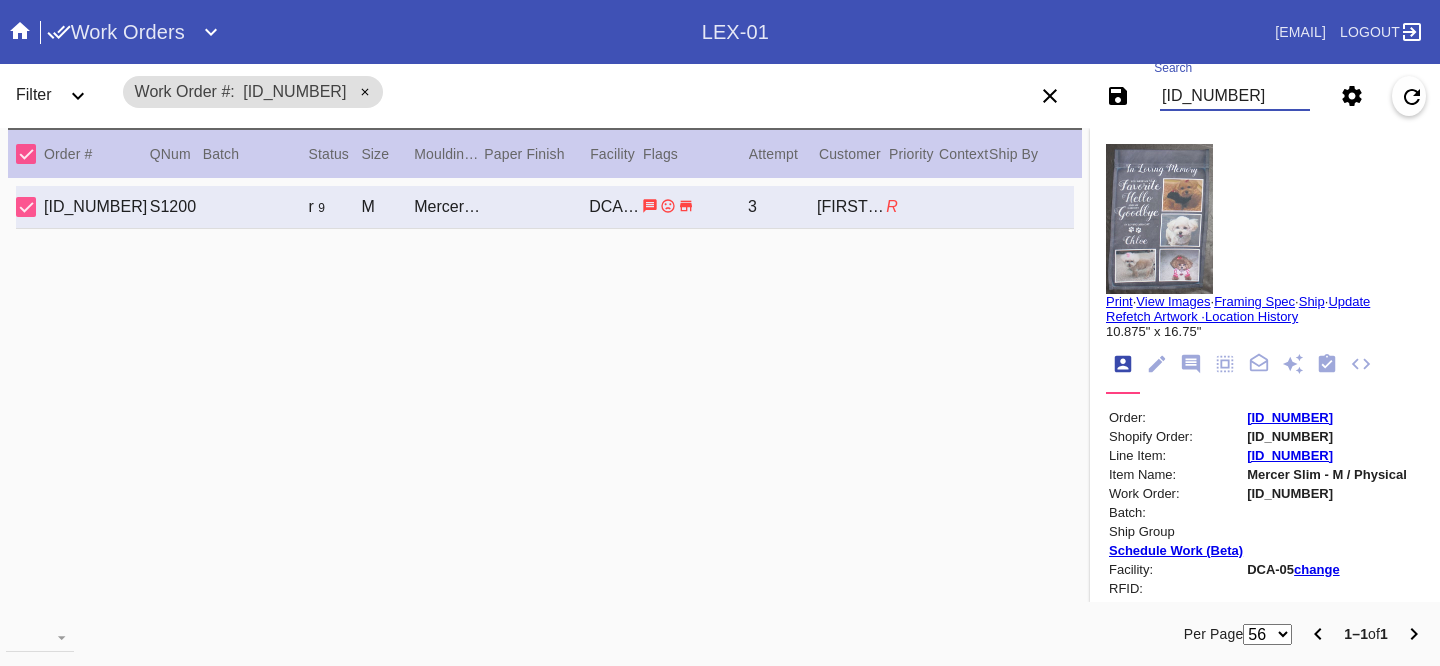 type on "[ID_NUMBER]" 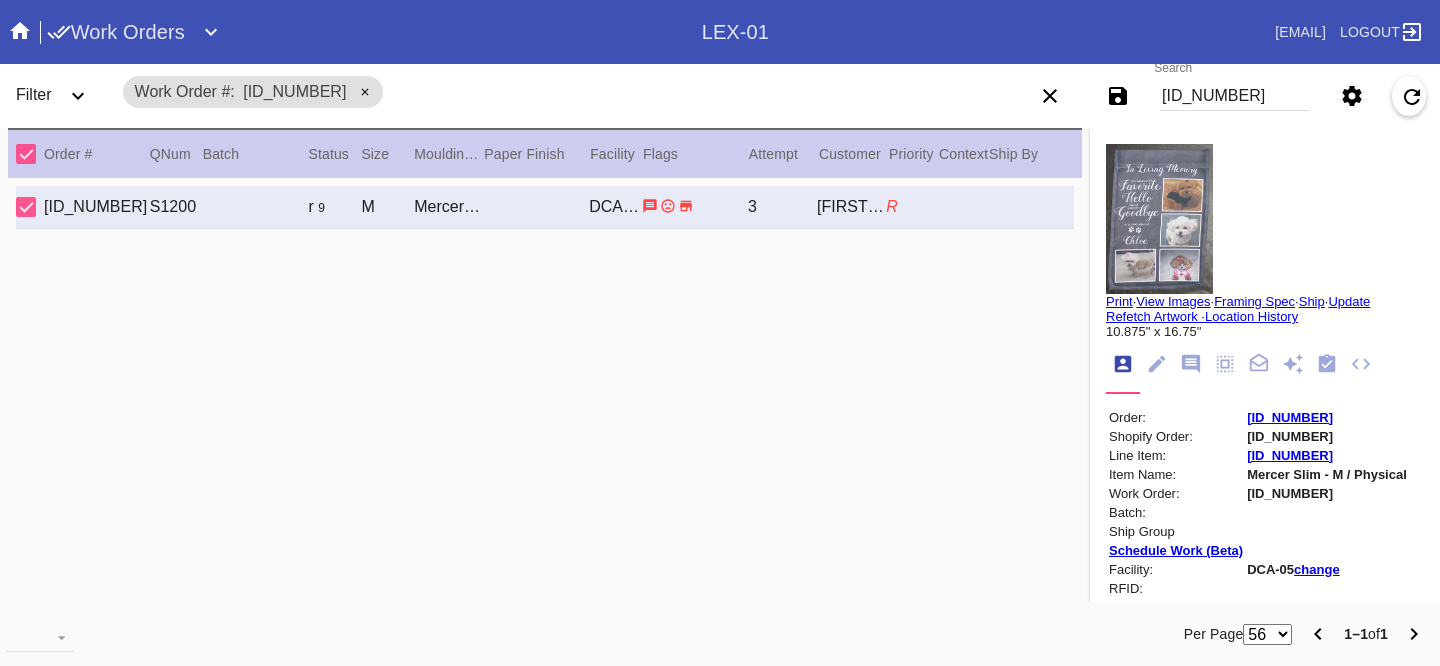 scroll, scrollTop: 0, scrollLeft: 0, axis: both 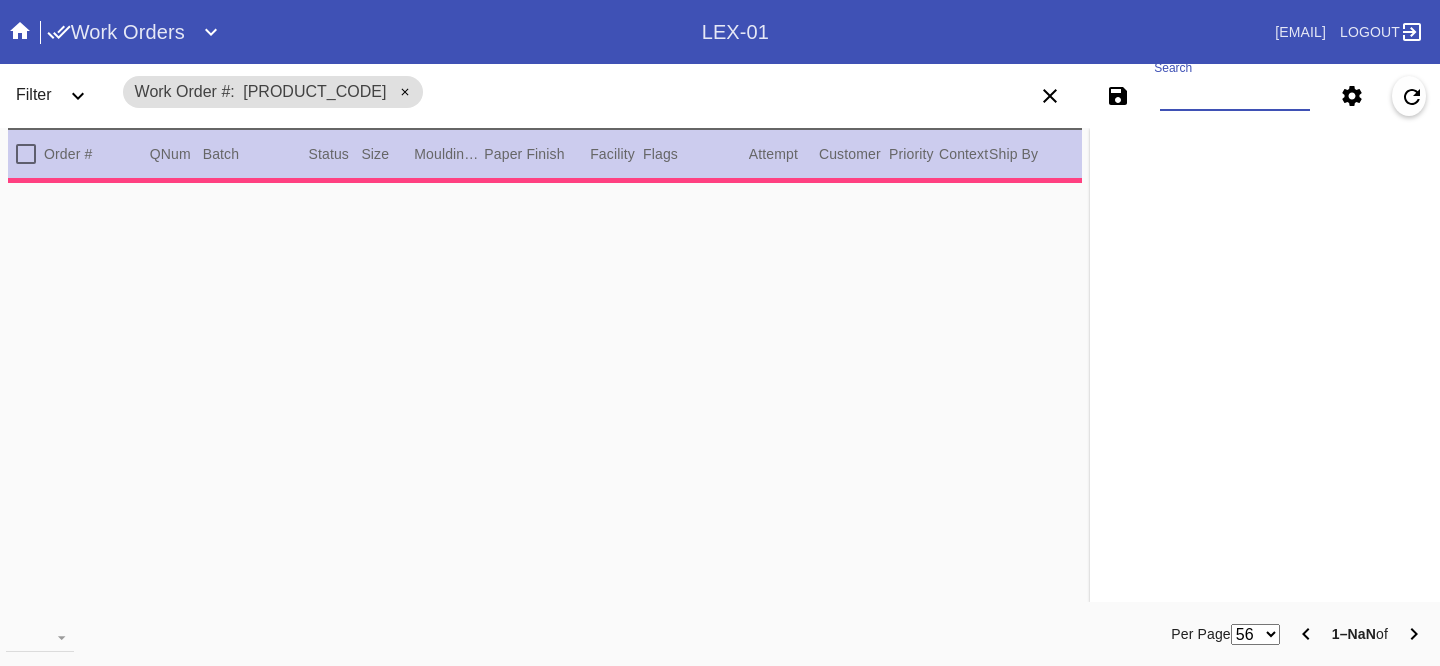 click on "Search" at bounding box center (1235, 96) 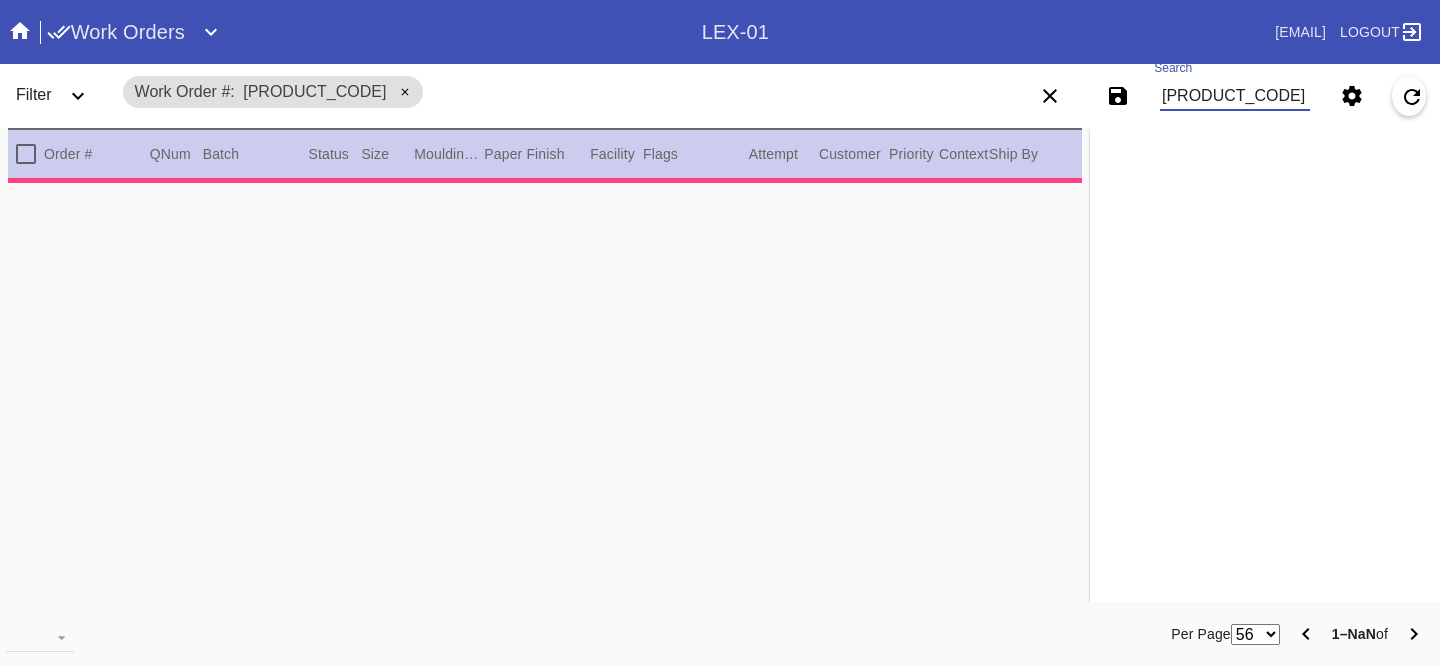 type on "1.5" 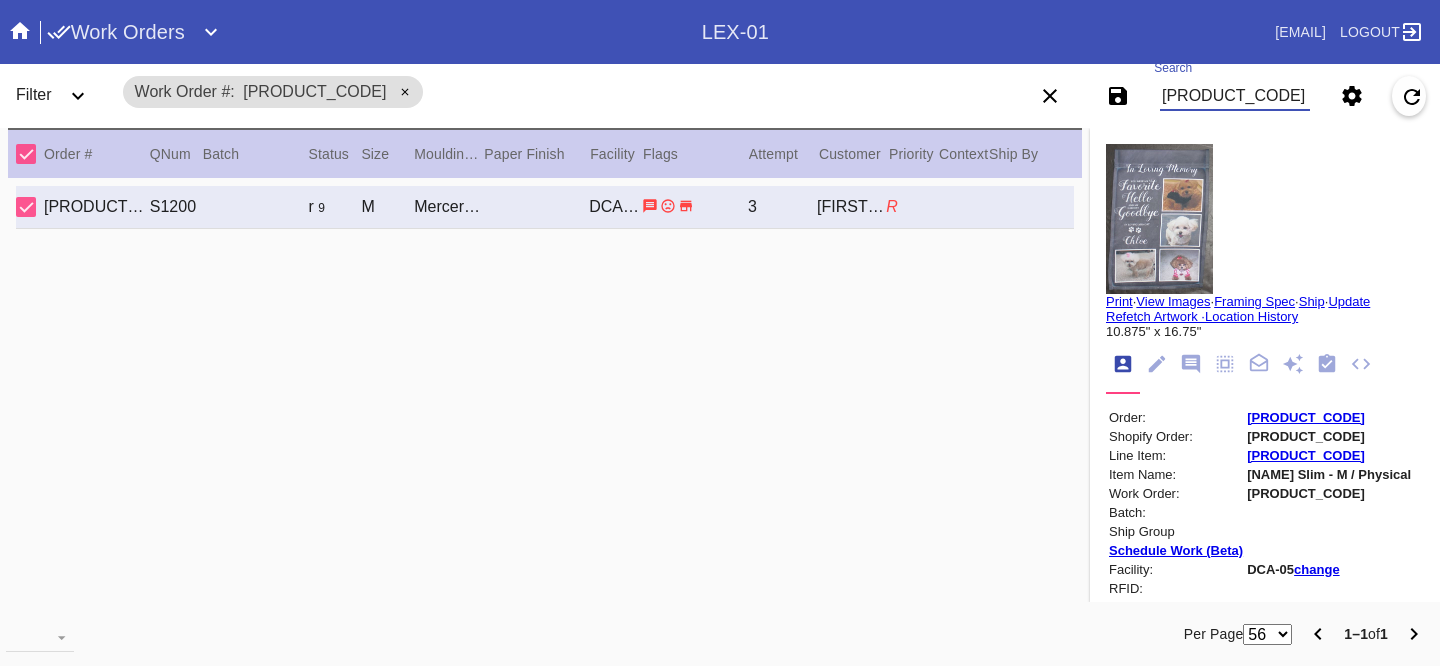 type on "W869943668710592" 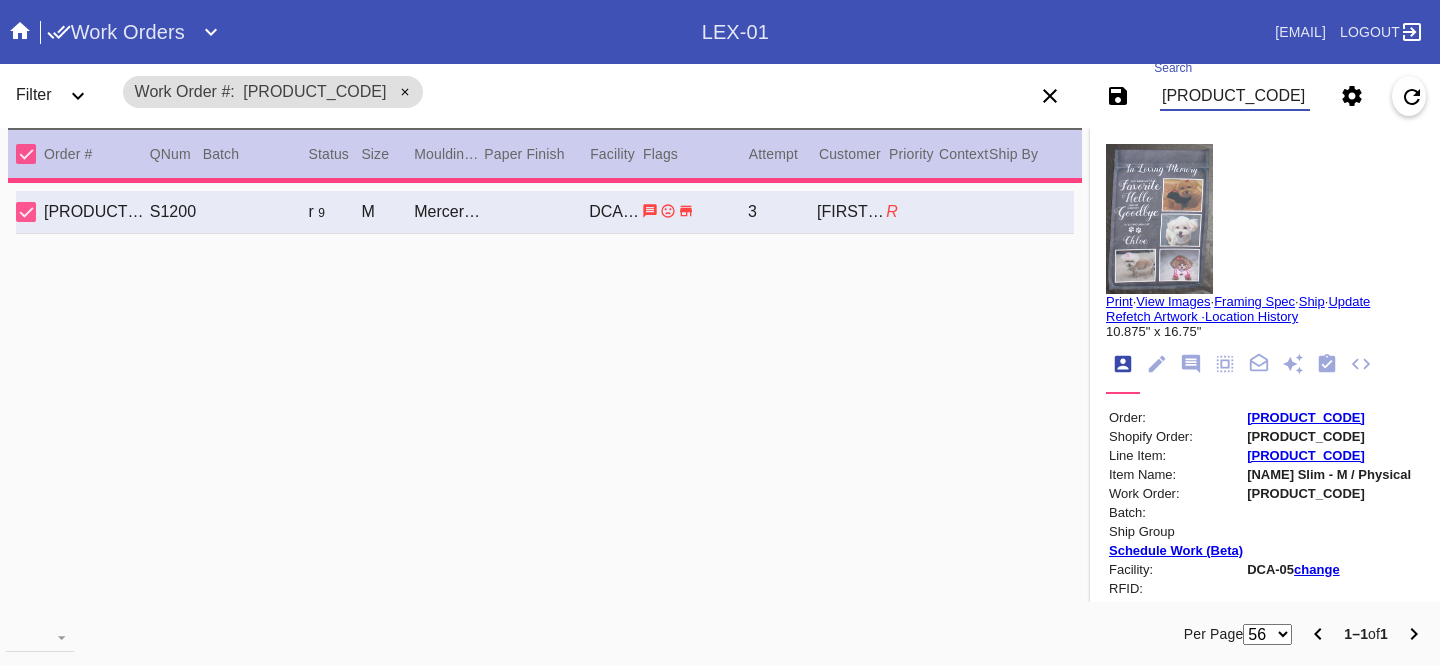 type on "0.0" 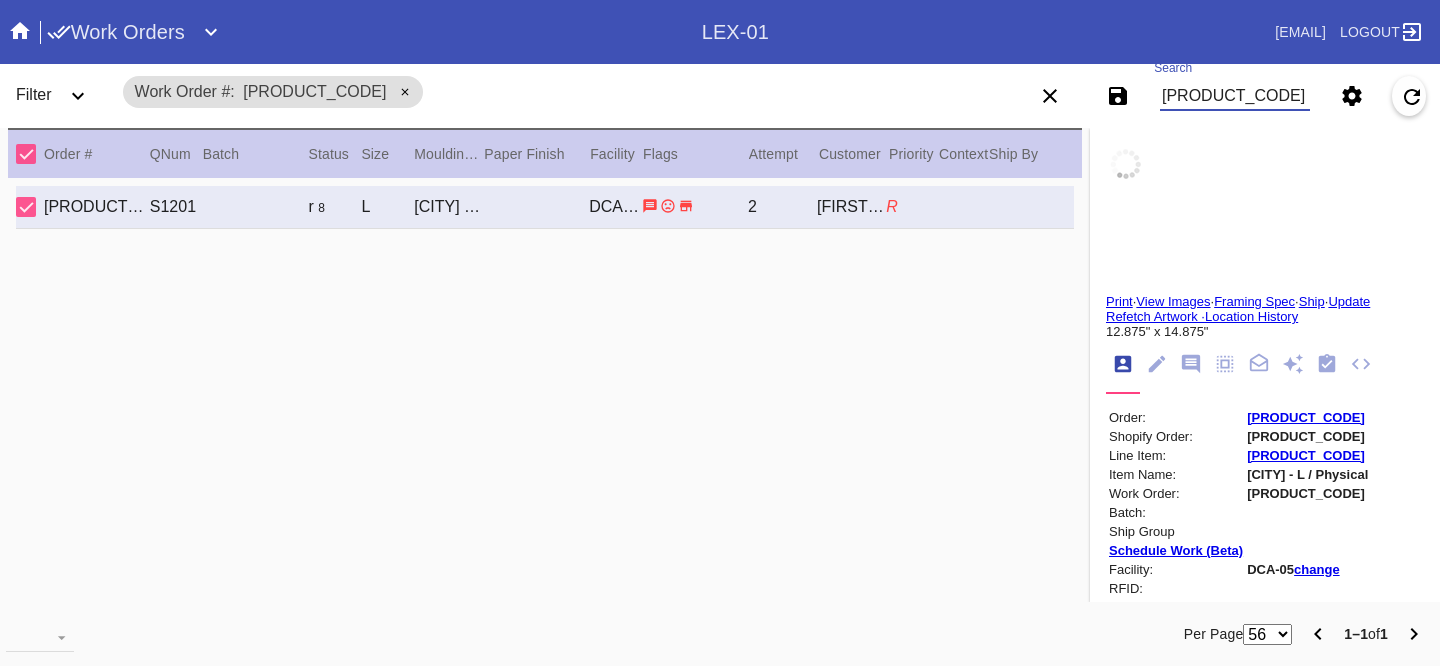 scroll, scrollTop: 0, scrollLeft: 0, axis: both 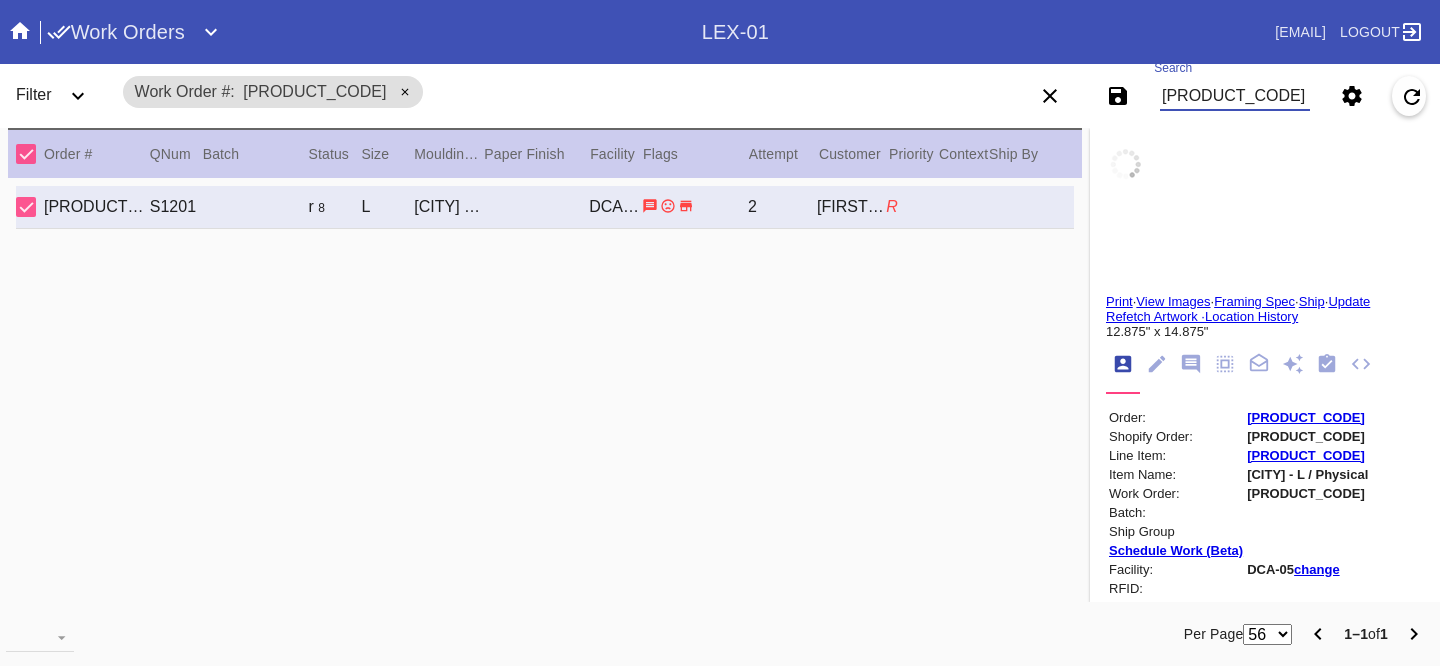 click on "R873443634" at bounding box center (1306, 417) 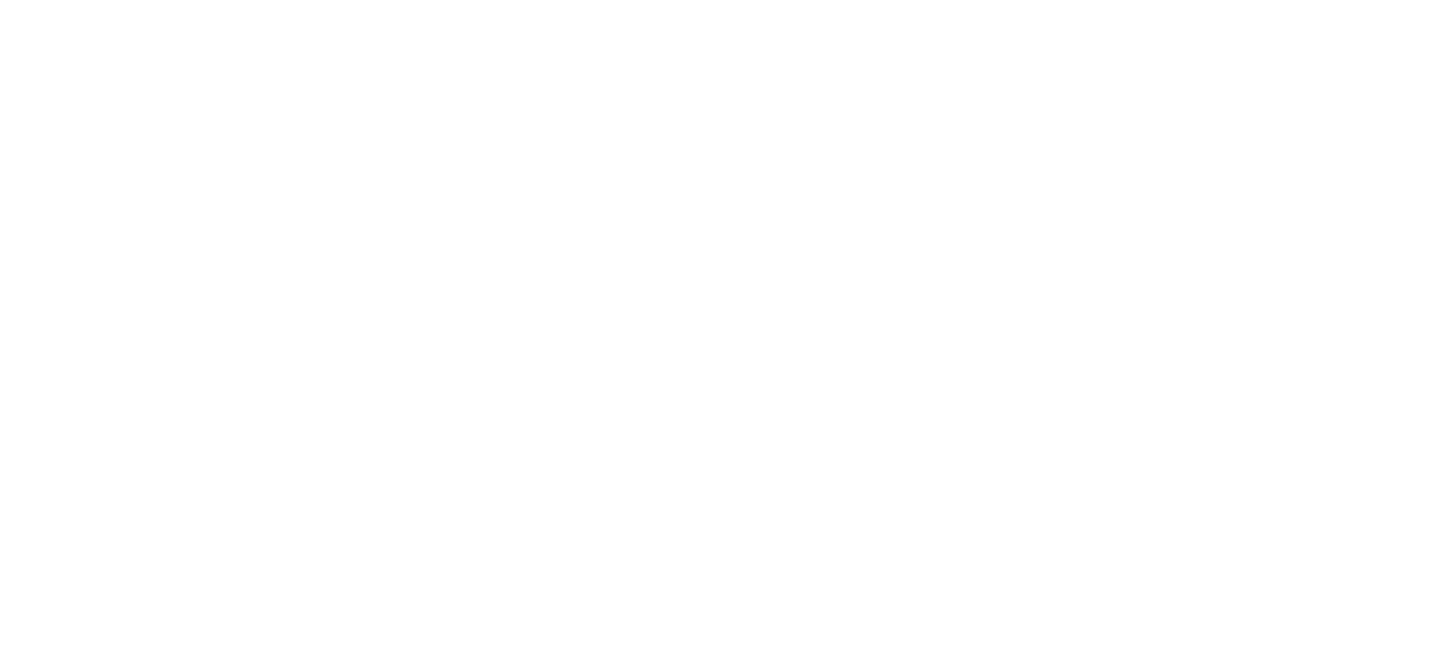 scroll, scrollTop: 0, scrollLeft: 0, axis: both 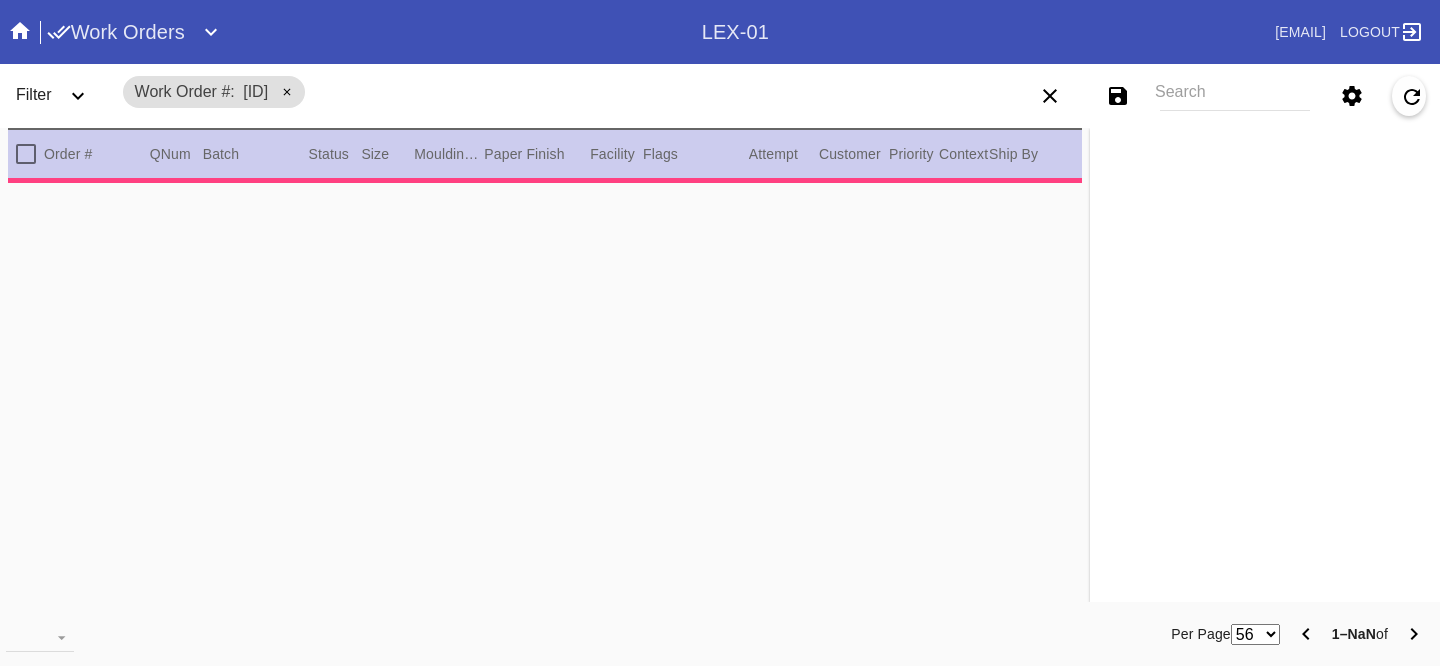 click on "Search" at bounding box center [1235, 96] 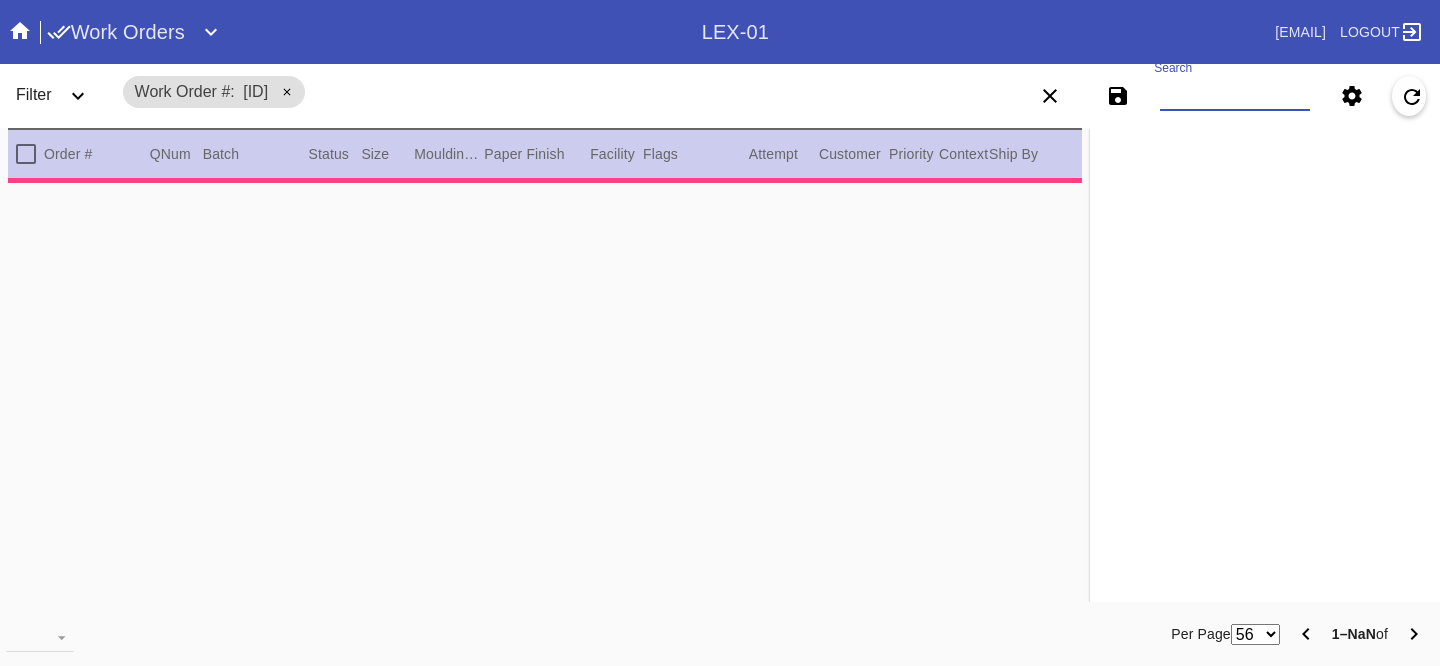 paste on "W519934888423052" 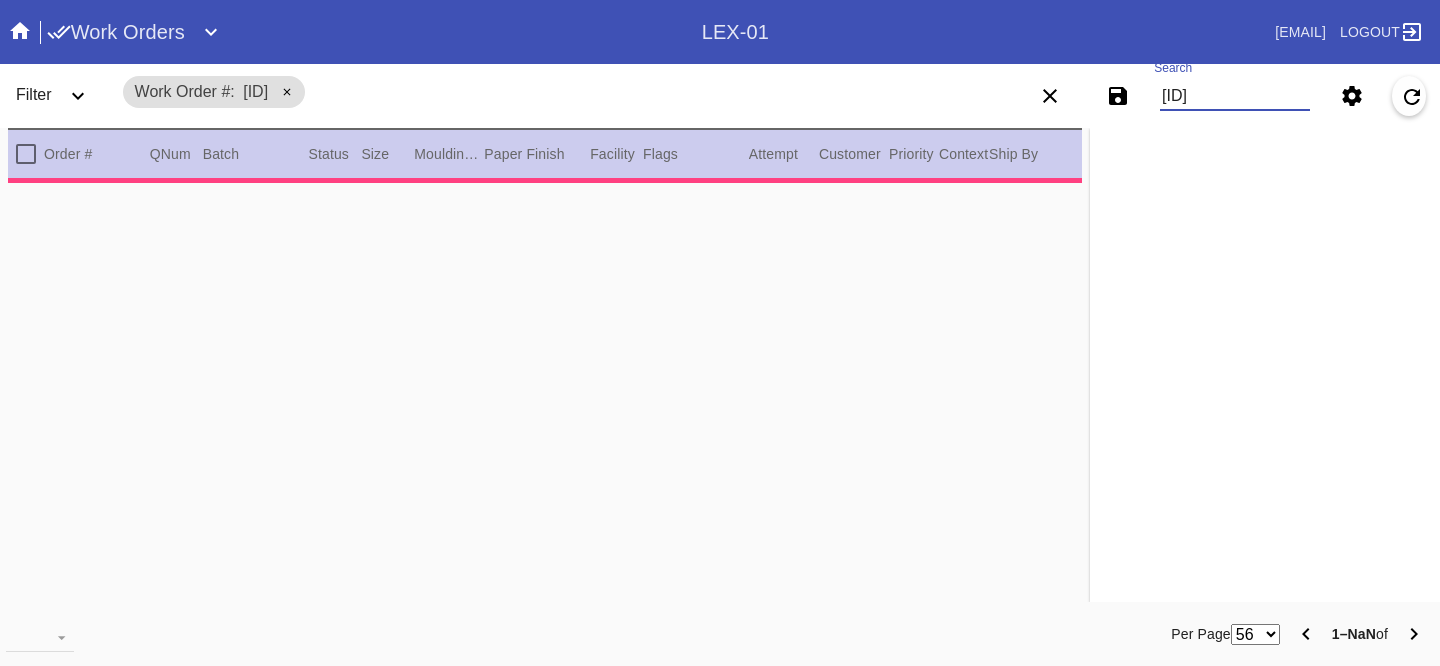 type on "3.0" 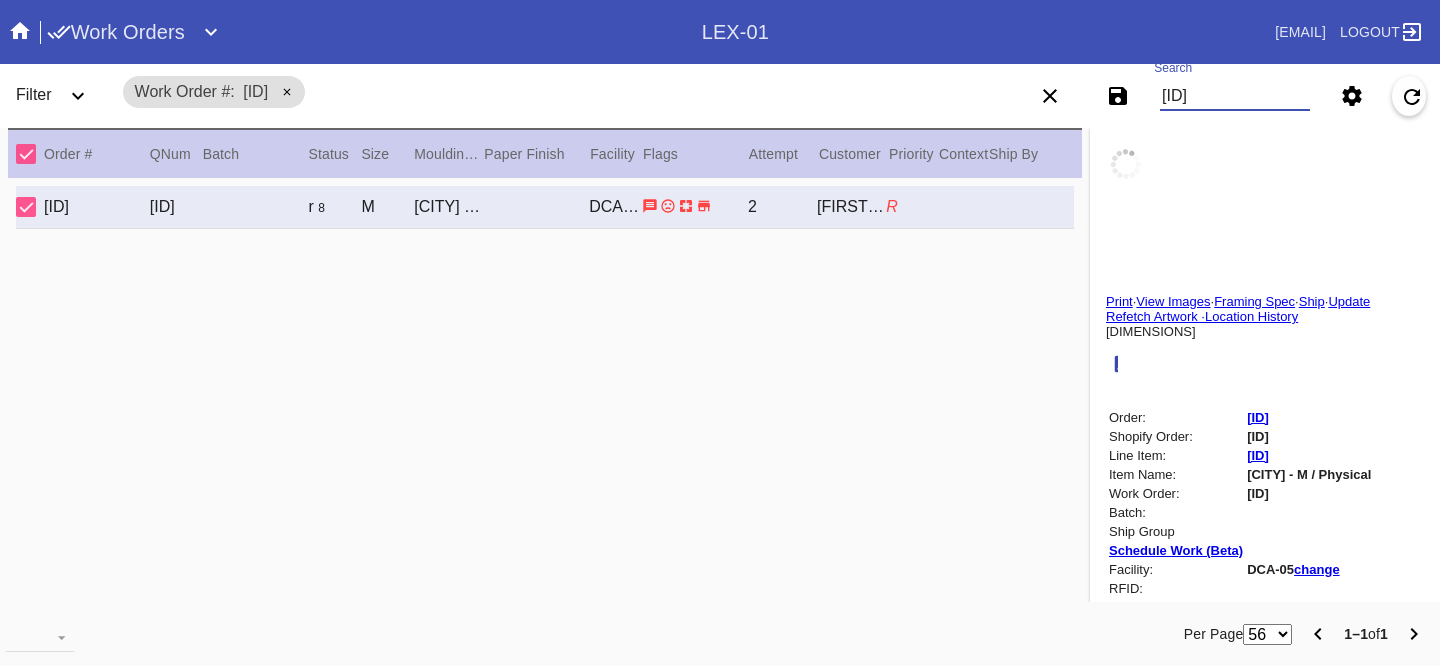 scroll, scrollTop: 0, scrollLeft: 3, axis: horizontal 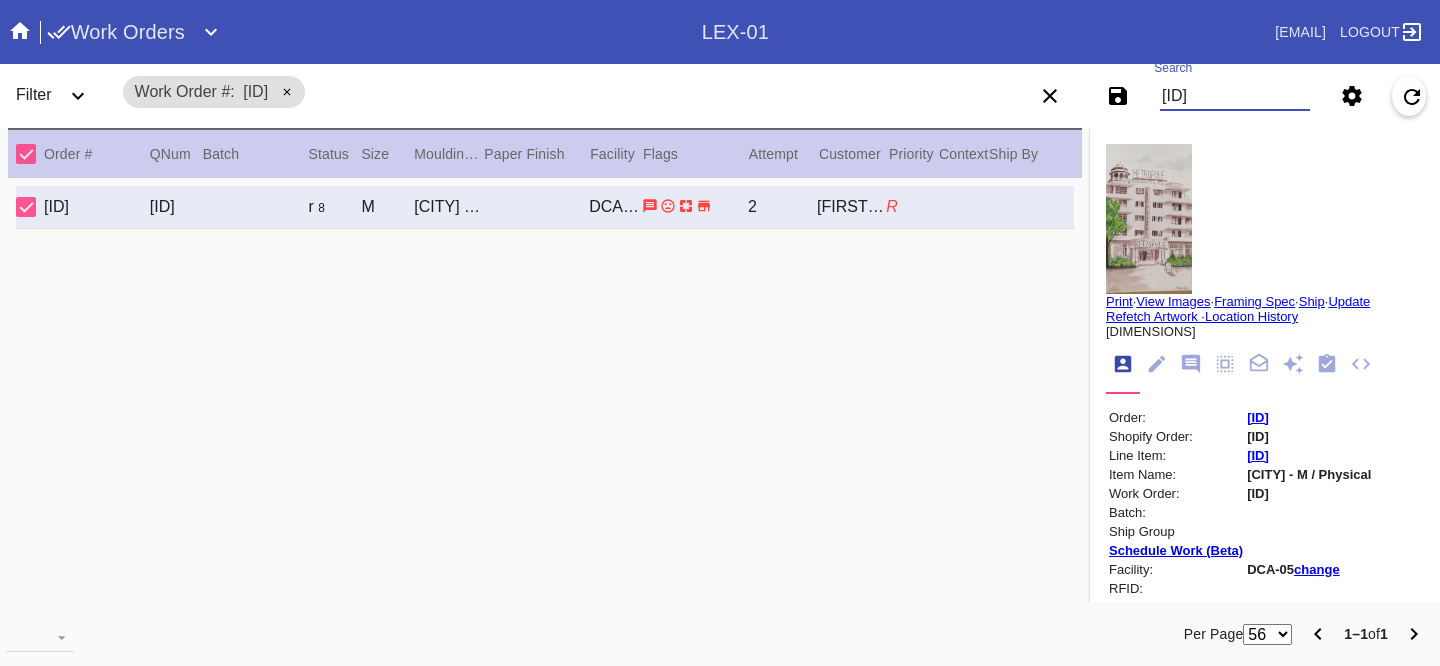 type on "W519934888423052" 